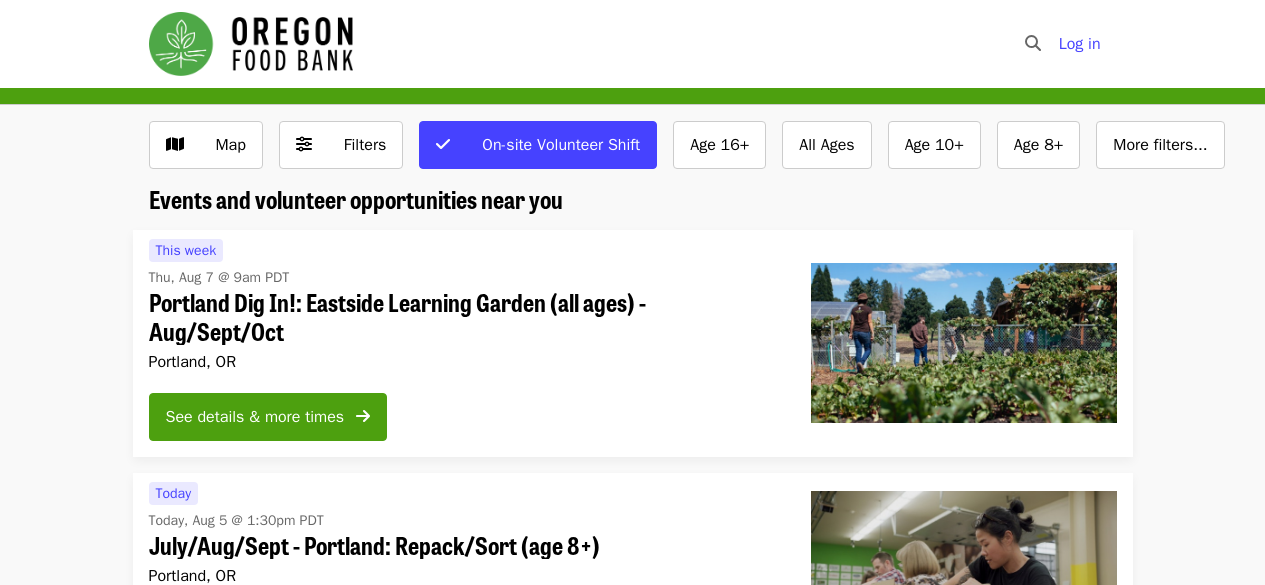 scroll, scrollTop: 0, scrollLeft: 0, axis: both 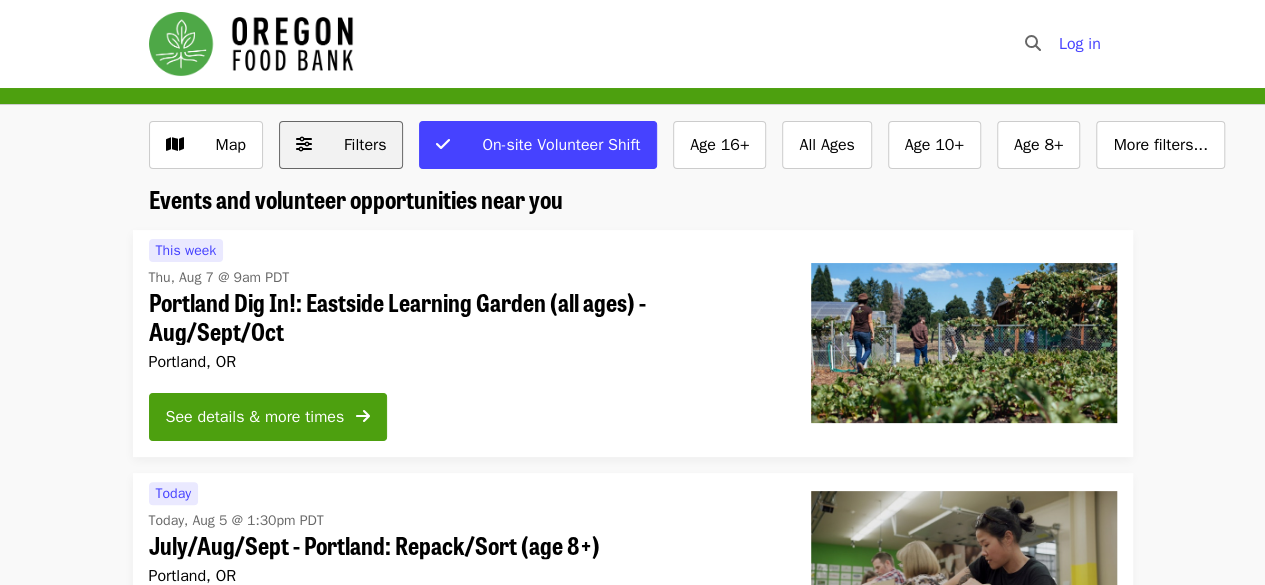 click on "Filters" at bounding box center [365, 145] 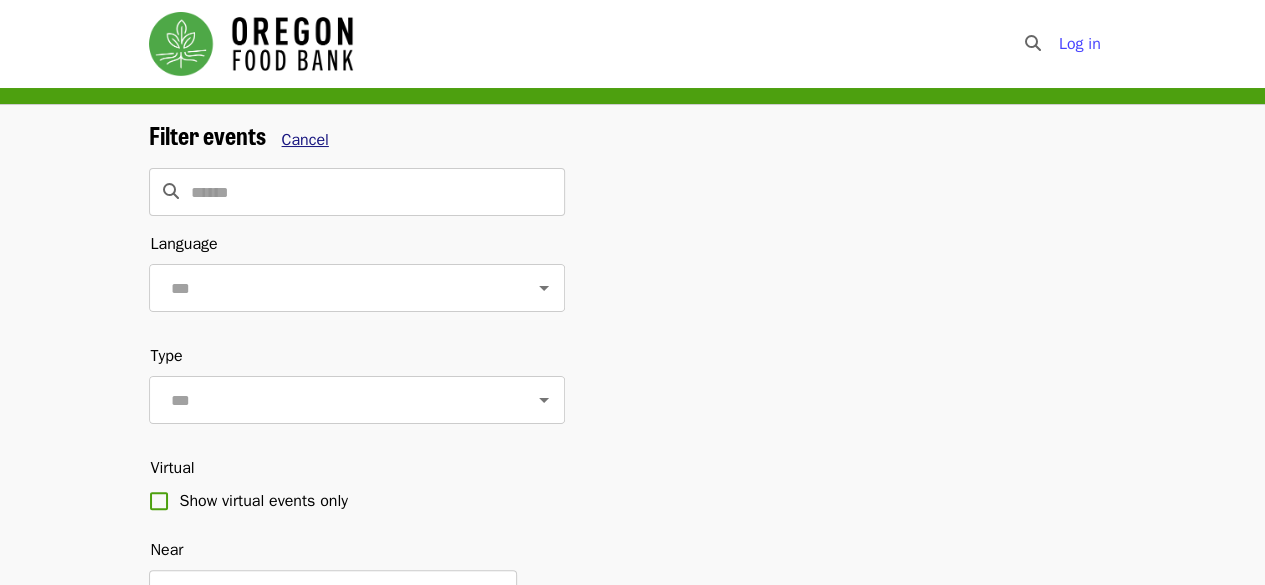 click on "Cancel" at bounding box center (305, 140) 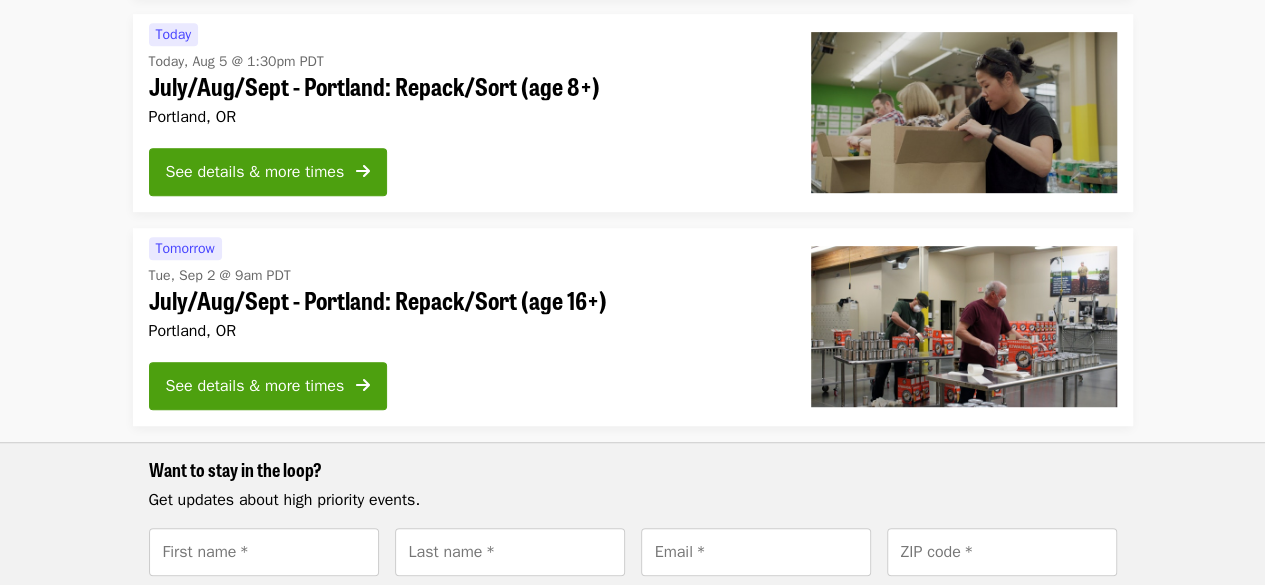 scroll, scrollTop: 0, scrollLeft: 0, axis: both 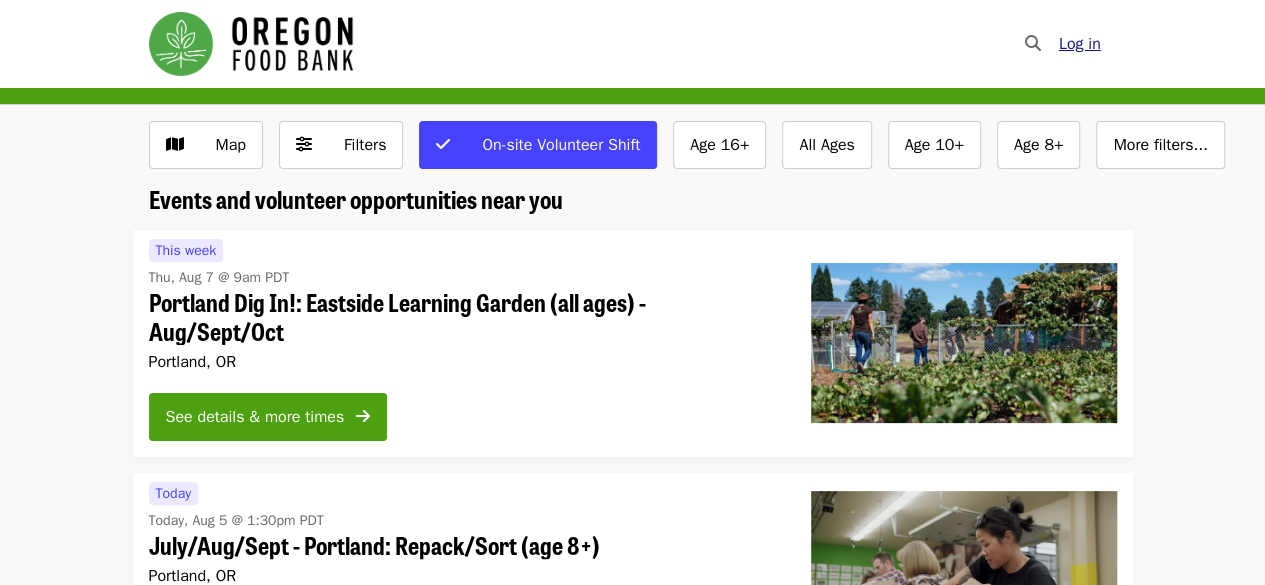 click on "Log in" at bounding box center (1080, 44) 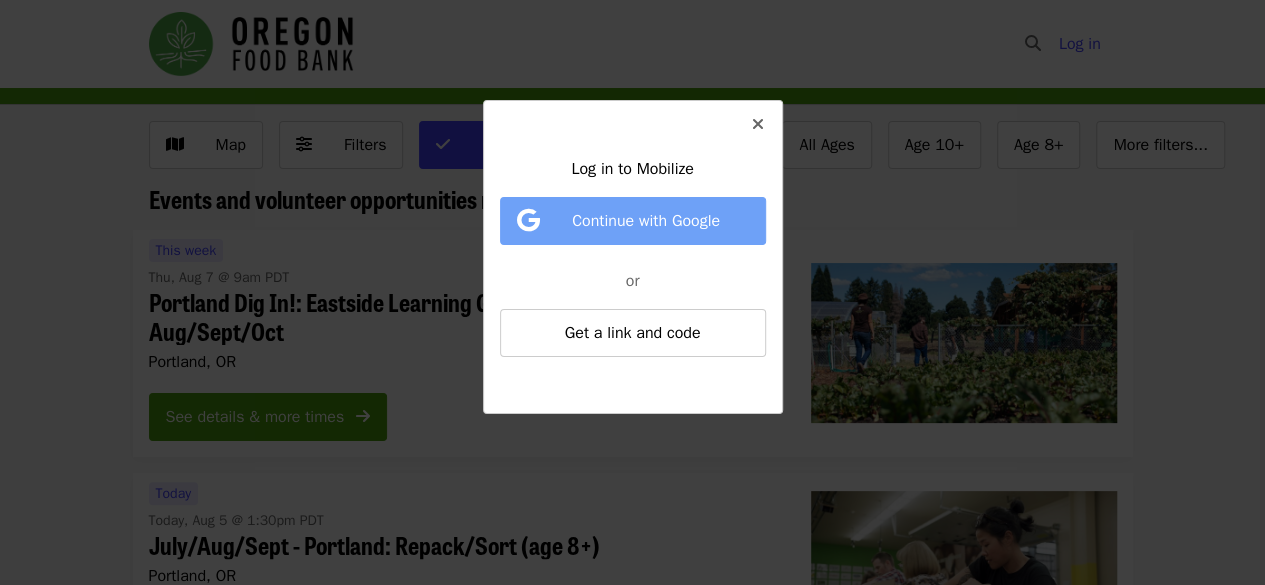 click on "Continue with Google" at bounding box center [646, 221] 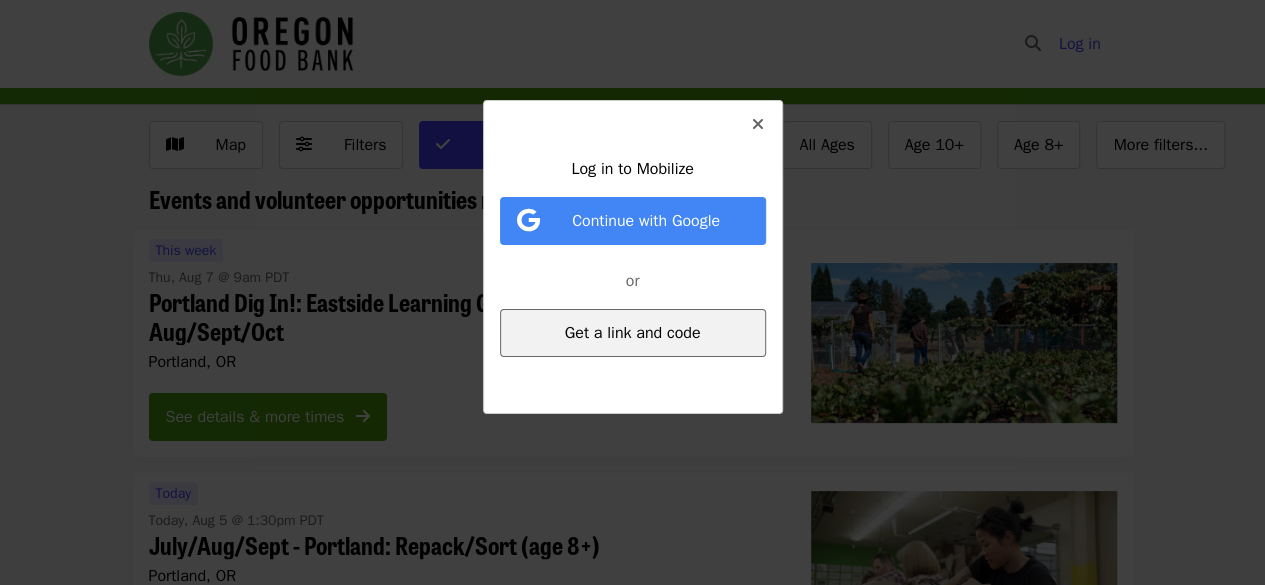 click on "Get a link and code" at bounding box center (633, 333) 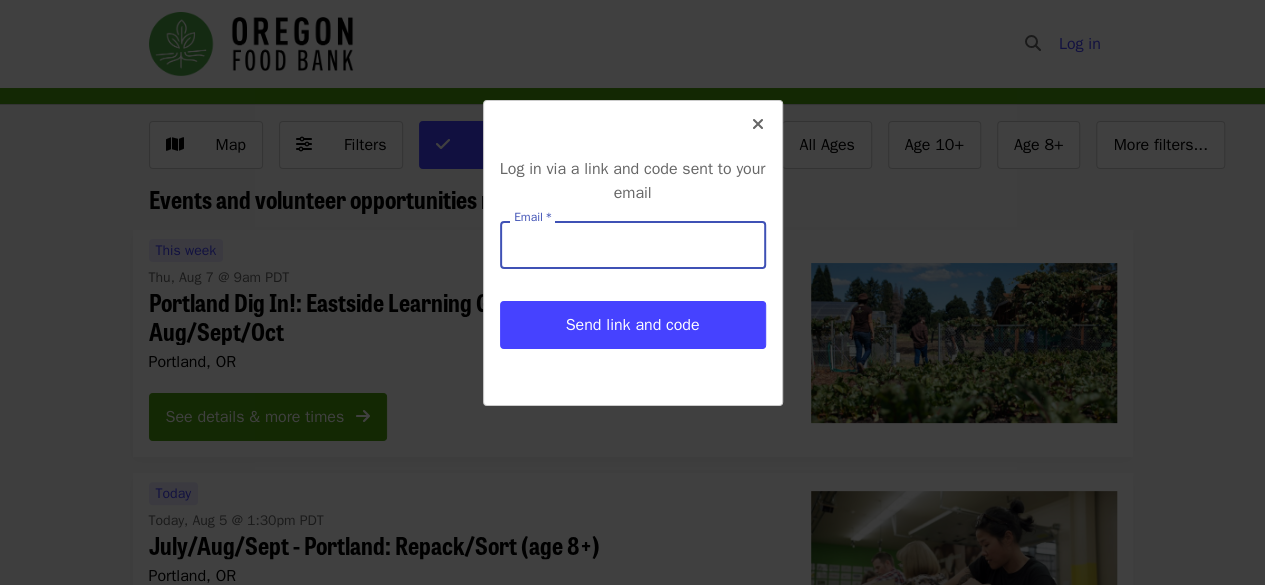 click on "Email   *" at bounding box center (633, 245) 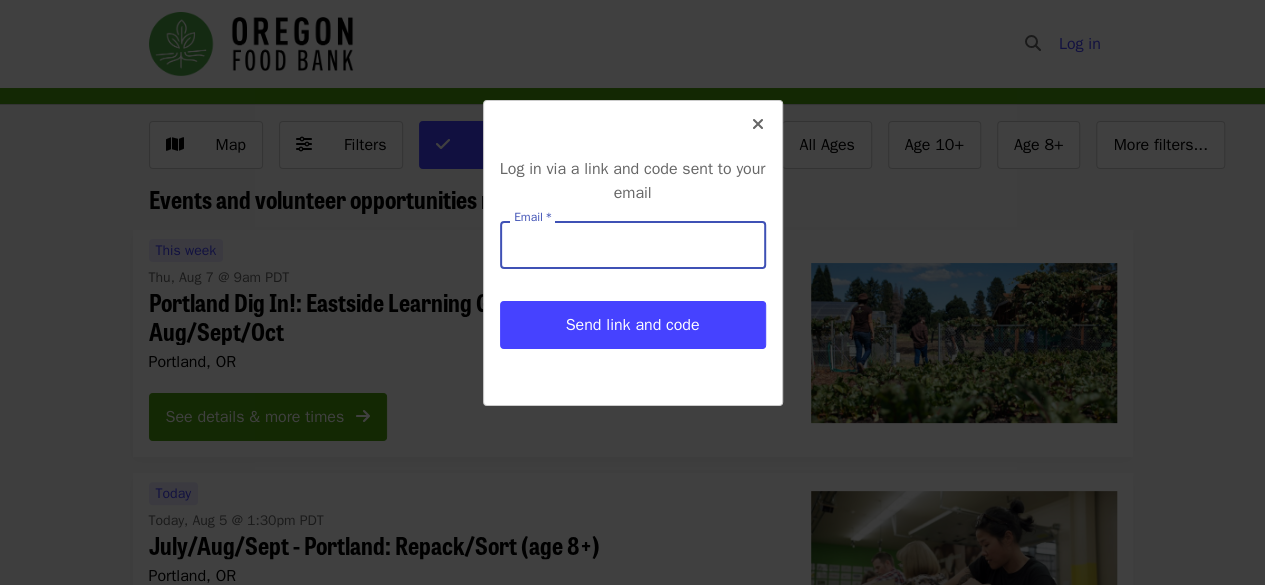 type on "**********" 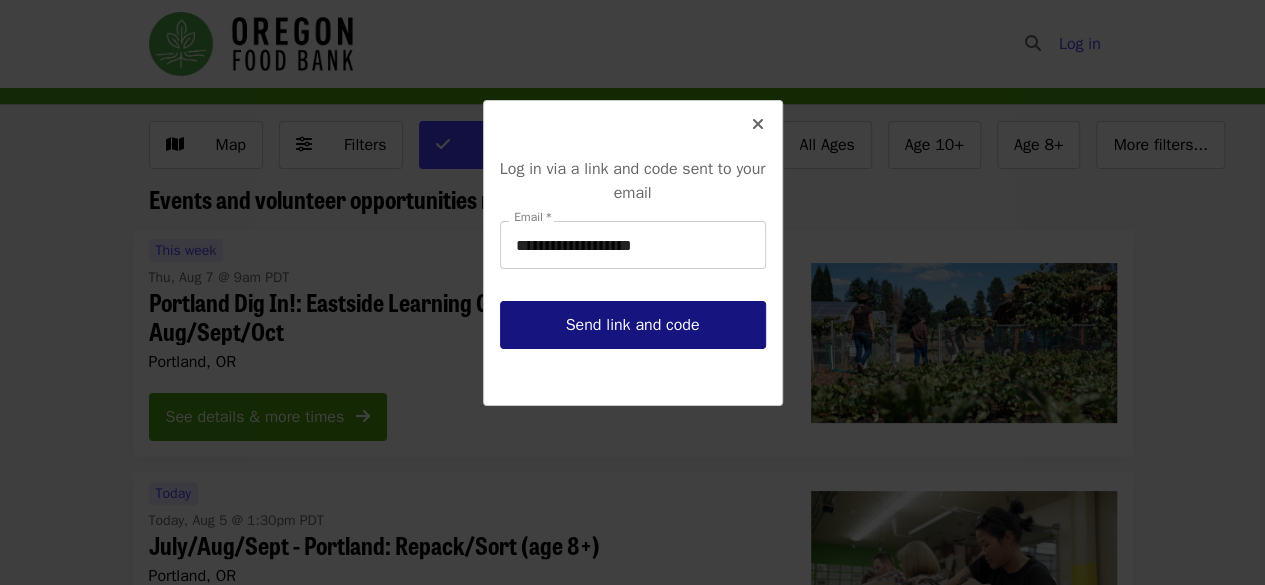 click on "Send link and code" at bounding box center [633, 325] 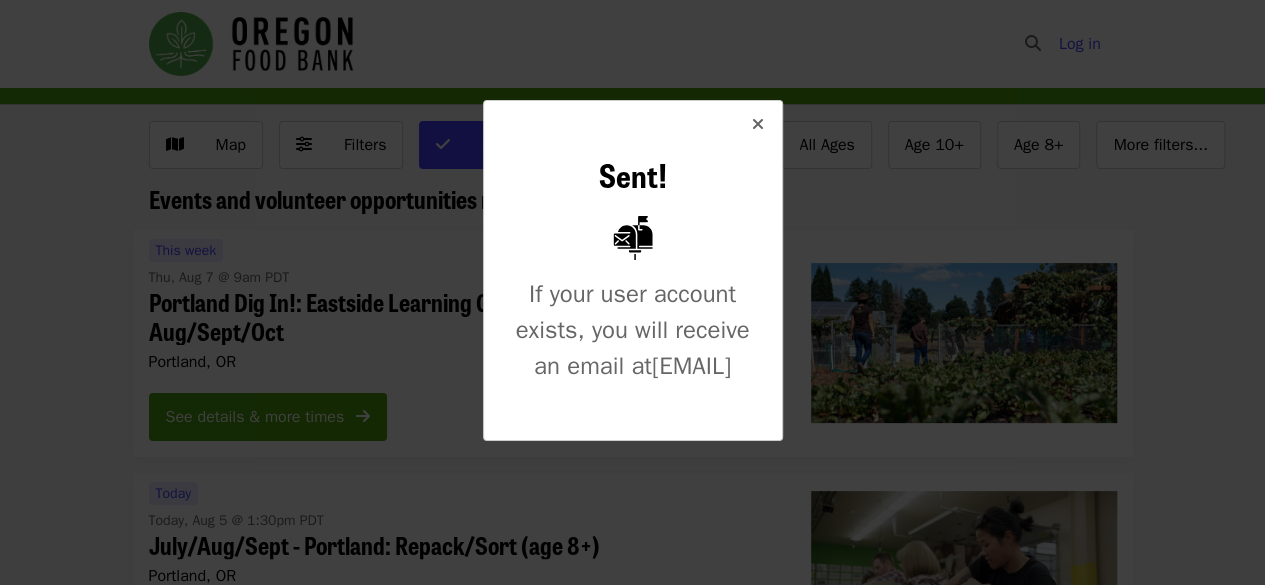 click at bounding box center [758, 124] 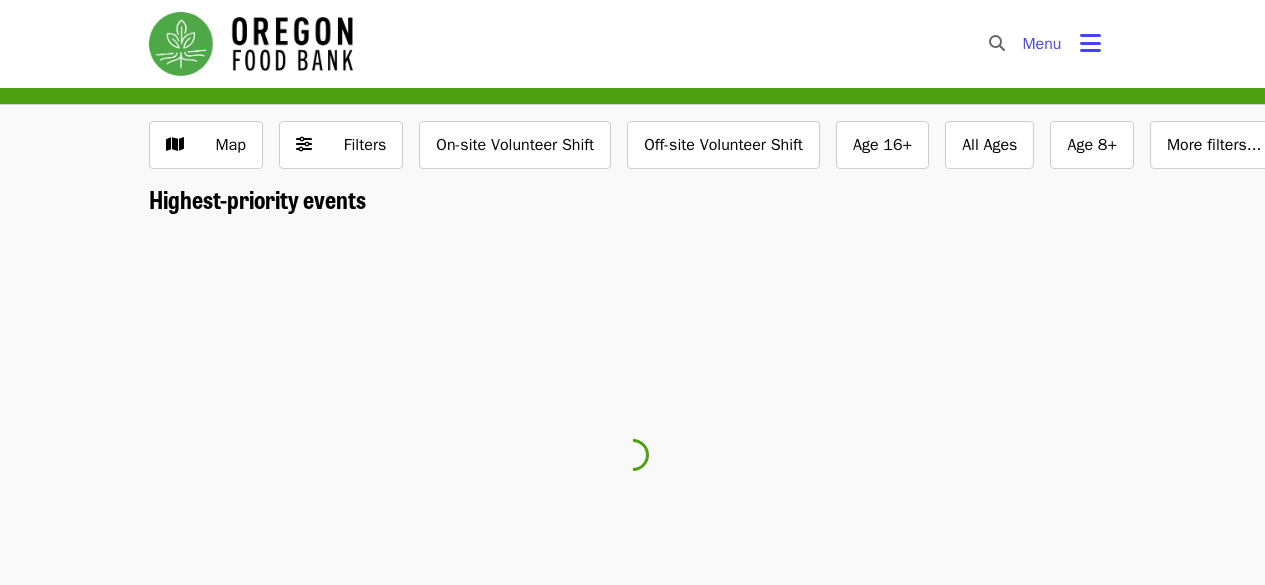 scroll, scrollTop: 0, scrollLeft: 0, axis: both 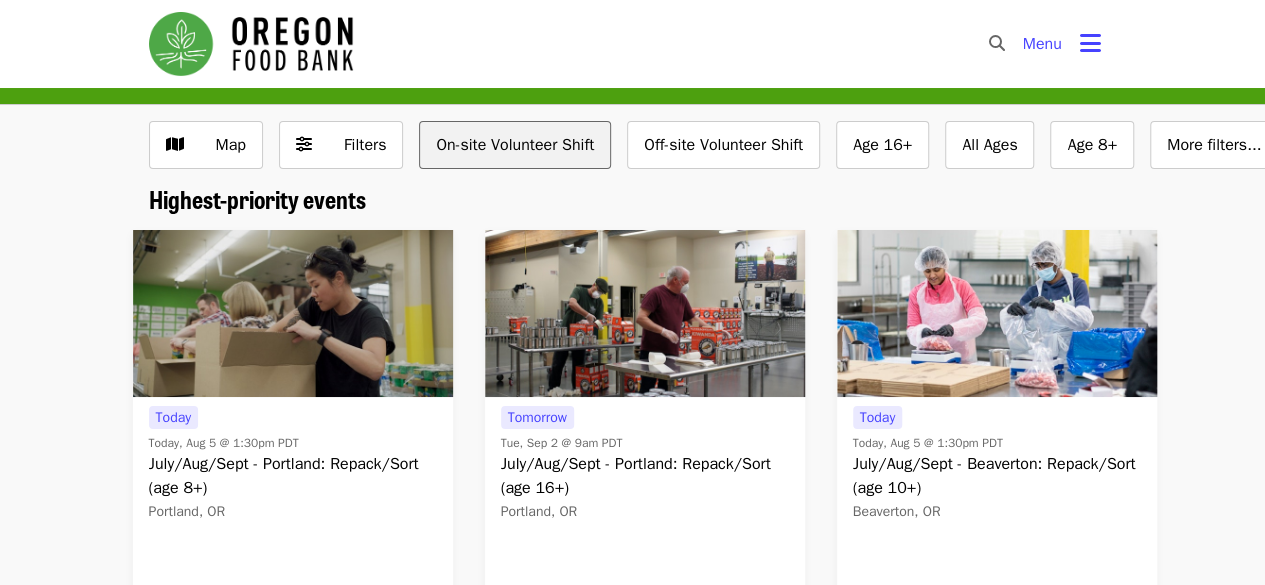 click on "On-site Volunteer Shift" at bounding box center [515, 145] 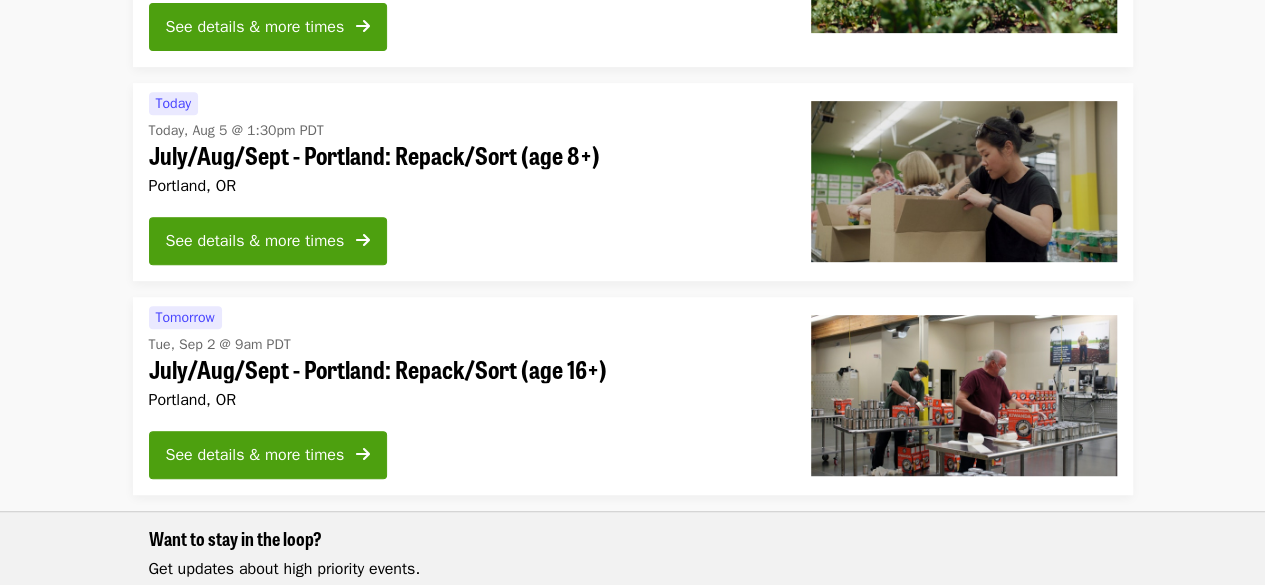 scroll, scrollTop: 0, scrollLeft: 0, axis: both 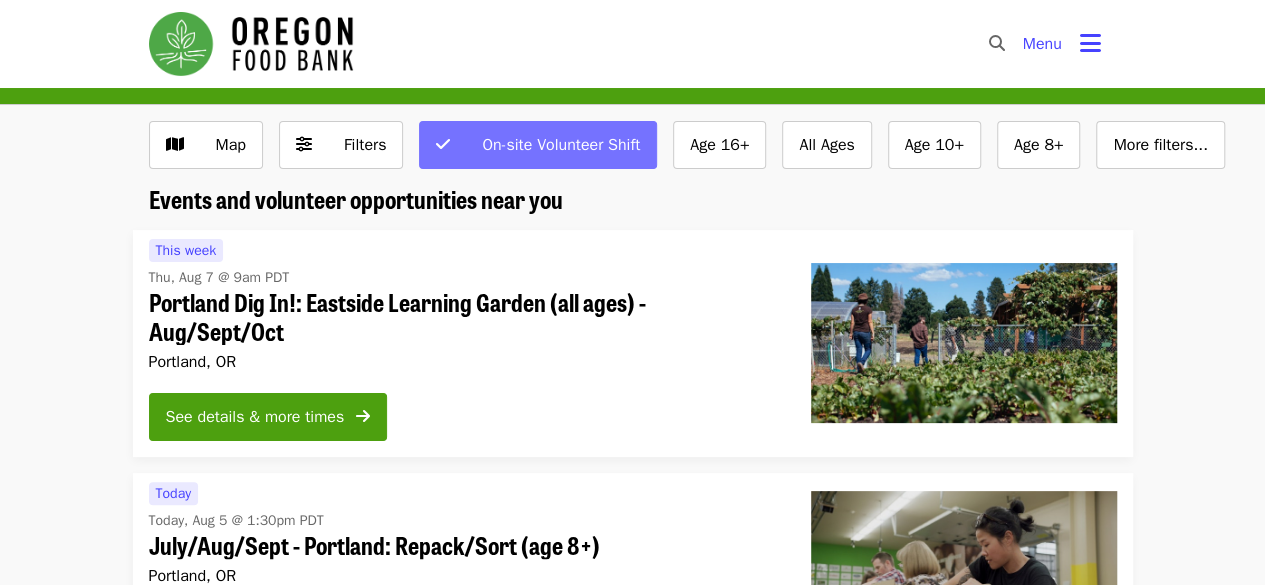 click on "On-site Volunteer Shift" at bounding box center (538, 145) 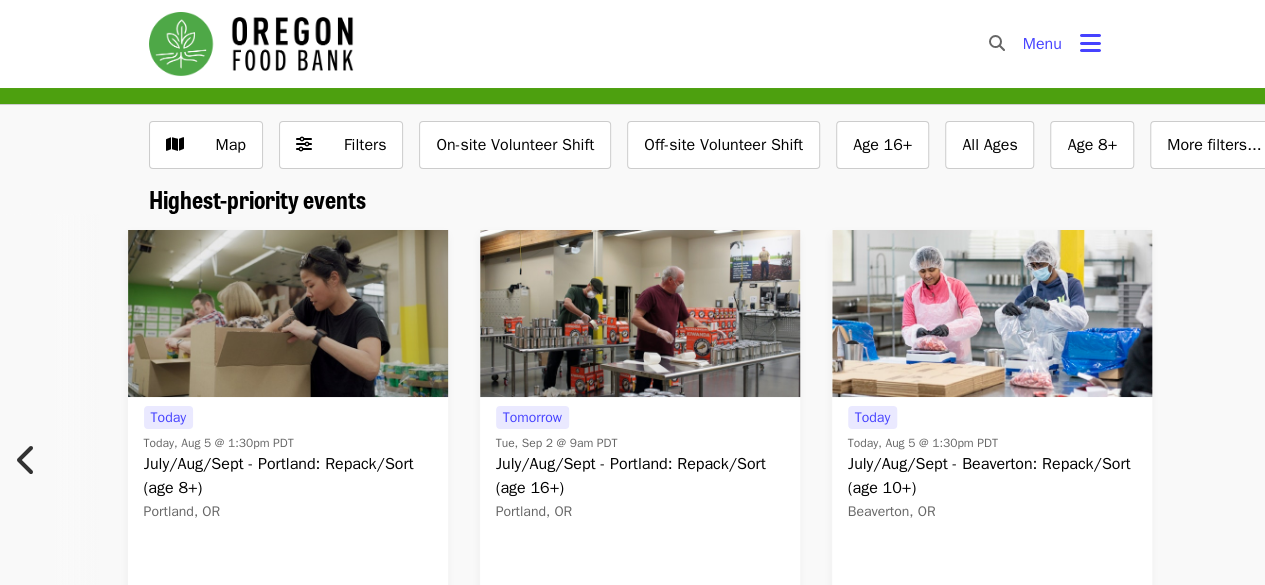 scroll, scrollTop: 0, scrollLeft: 0, axis: both 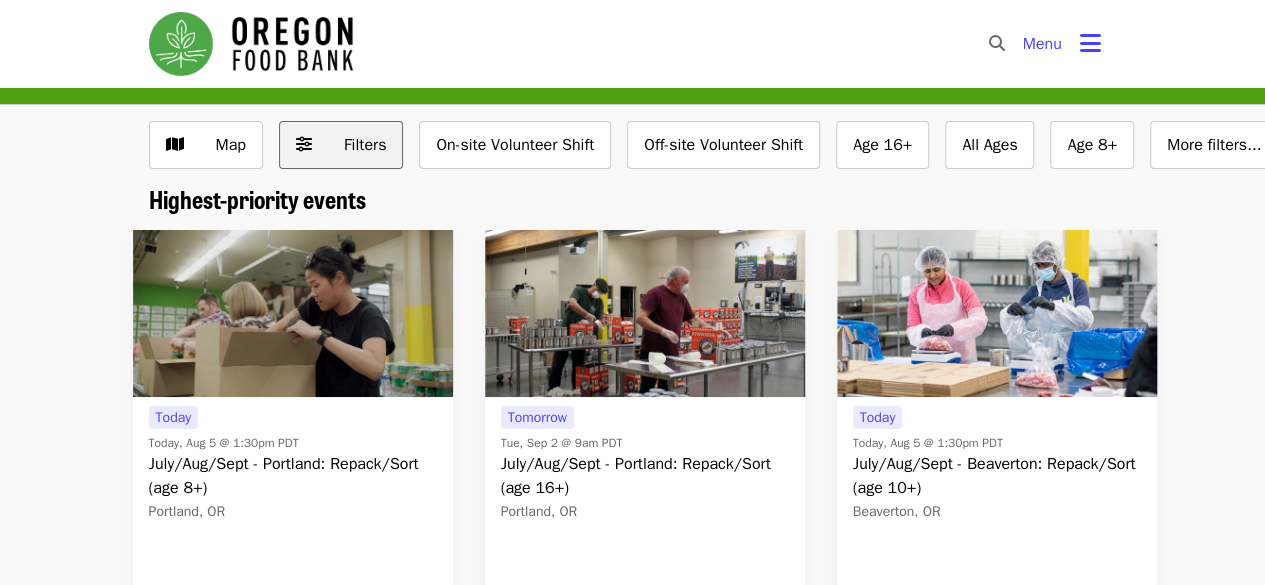click on "Filters" at bounding box center (341, 145) 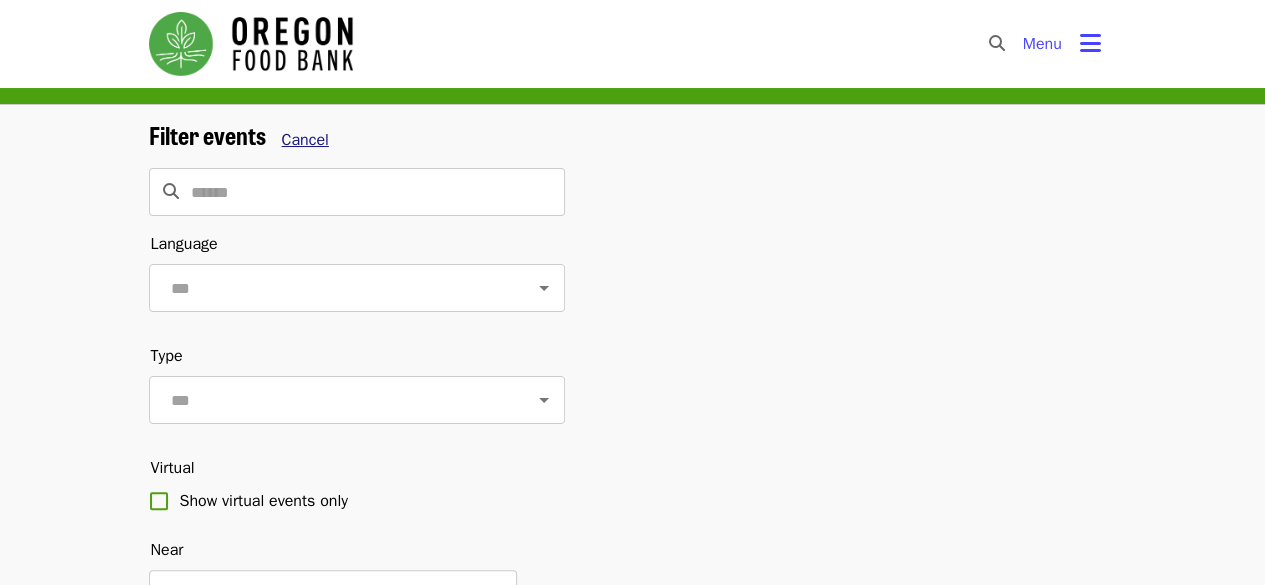 click on "Cancel" at bounding box center [305, 140] 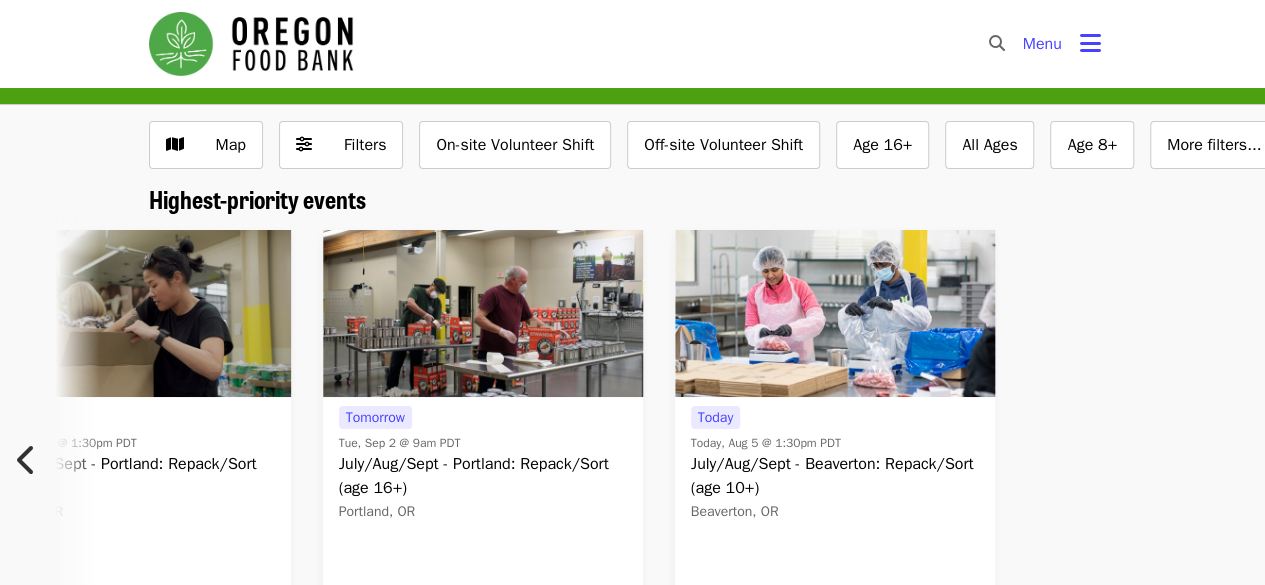 scroll, scrollTop: 0, scrollLeft: 168, axis: horizontal 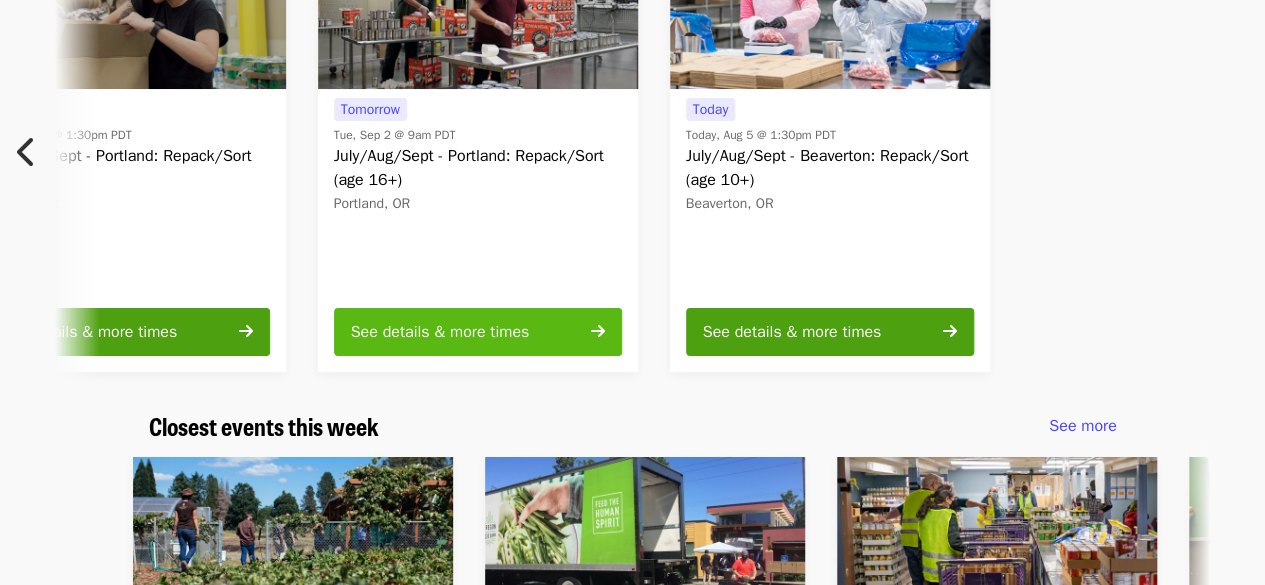 click on "See details & more times" at bounding box center [440, 332] 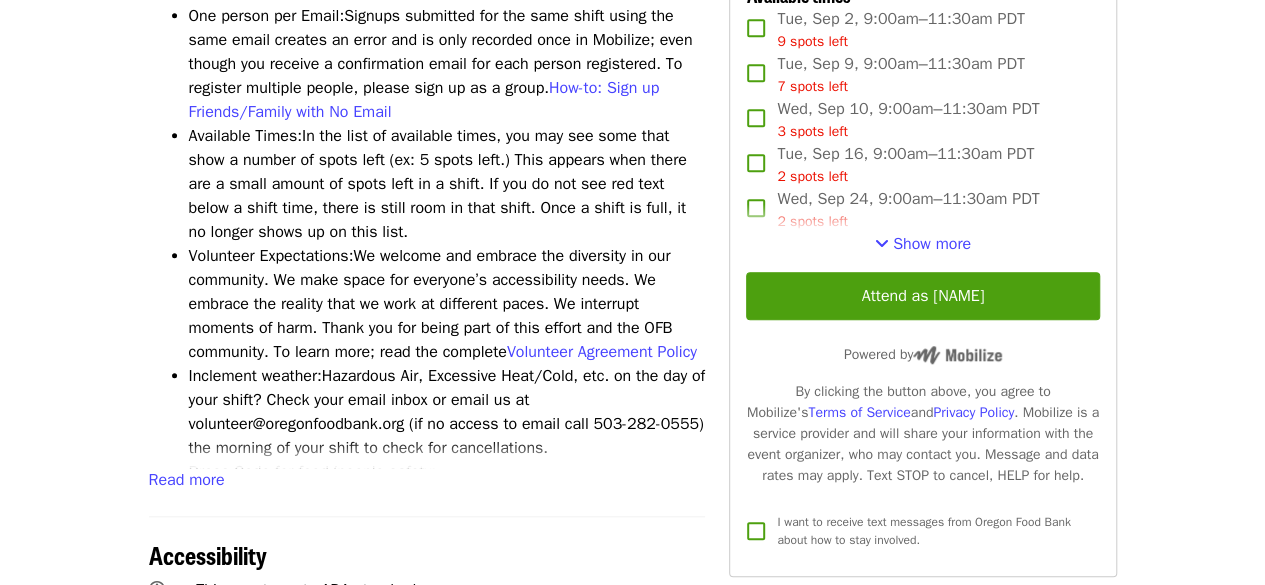 scroll, scrollTop: 804, scrollLeft: 0, axis: vertical 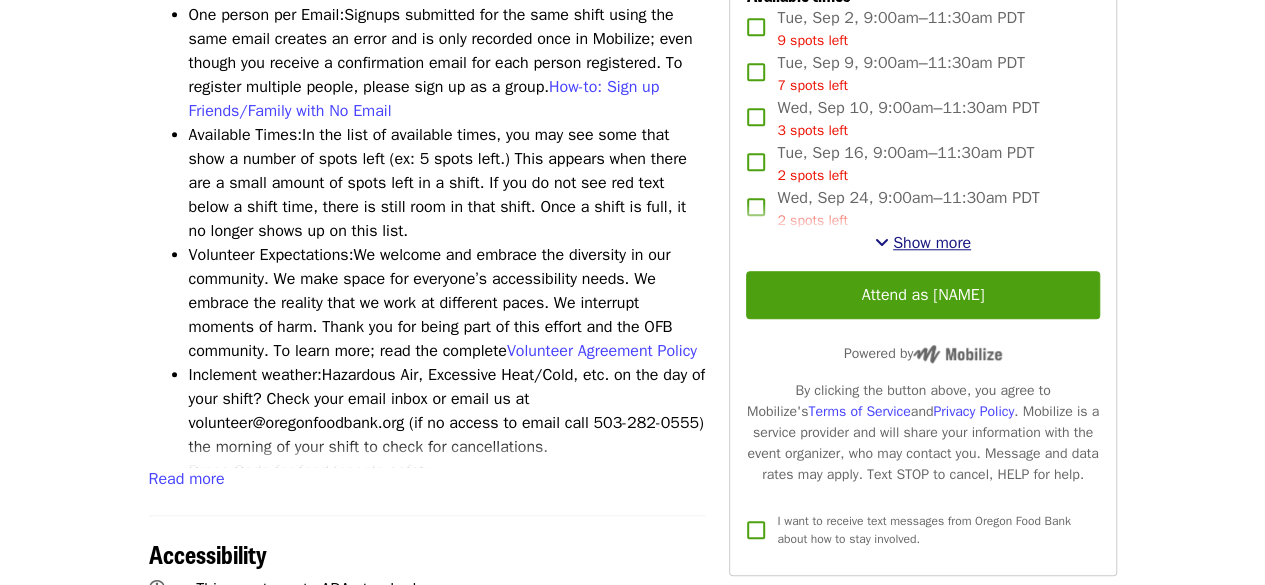click on "Show more" at bounding box center (932, 243) 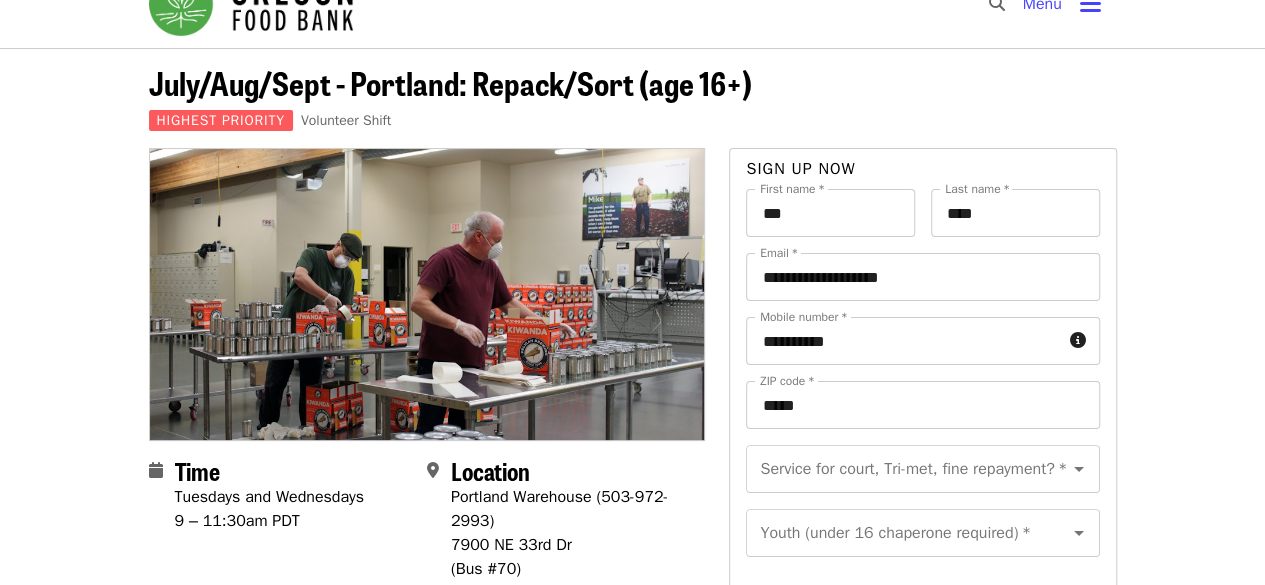 scroll, scrollTop: 0, scrollLeft: 0, axis: both 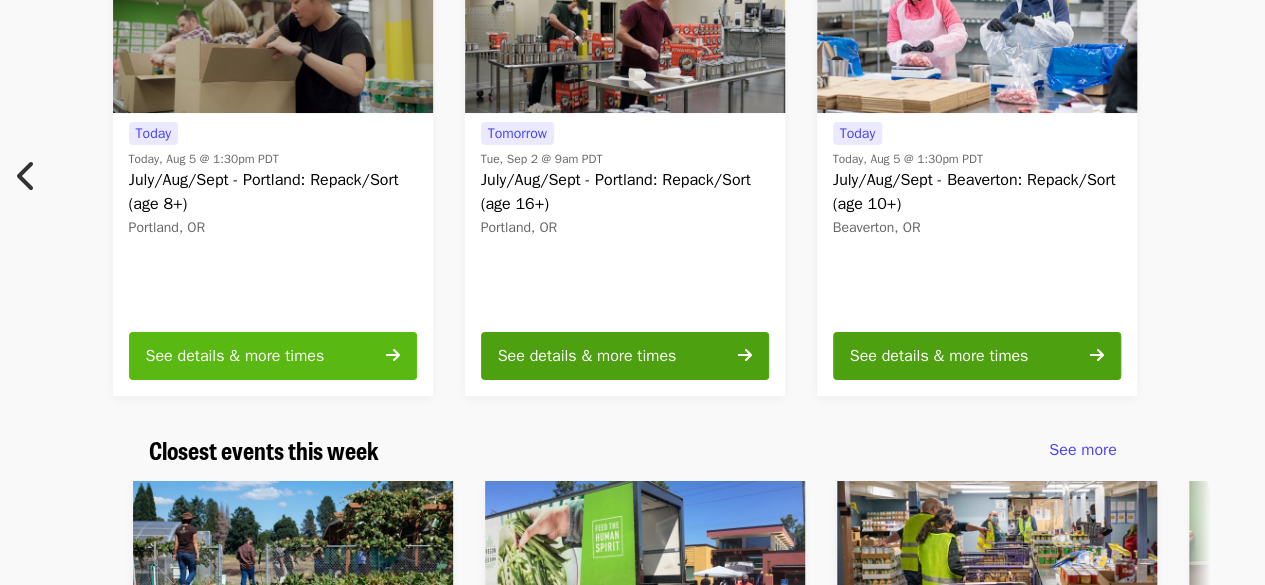 click on "See details & more times" at bounding box center (235, 356) 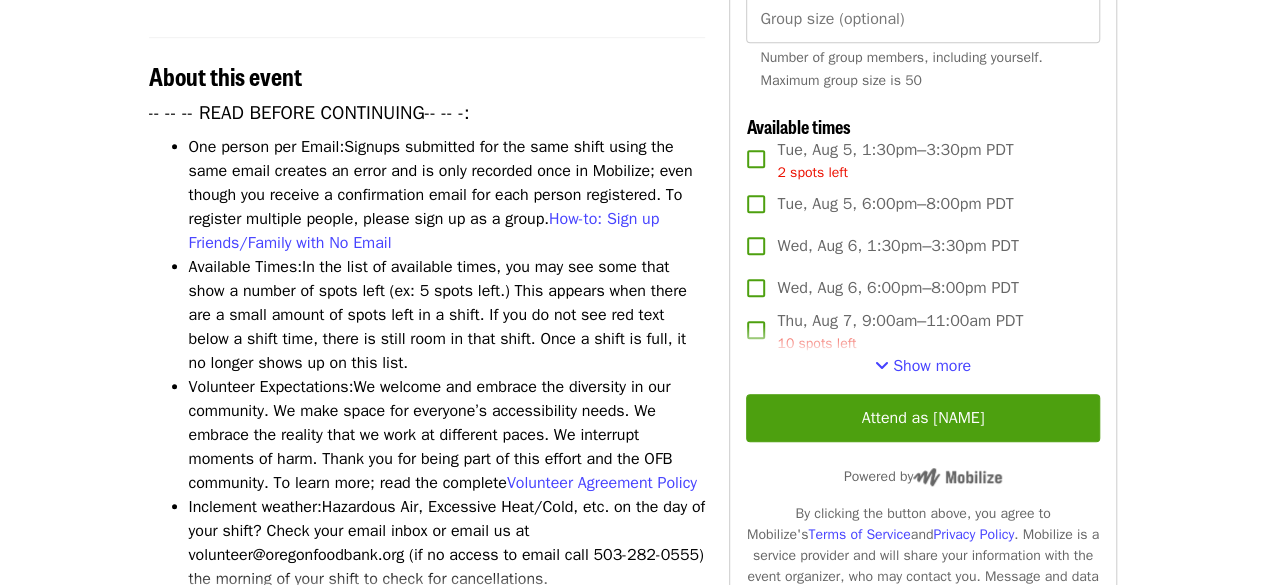 scroll, scrollTop: 695, scrollLeft: 0, axis: vertical 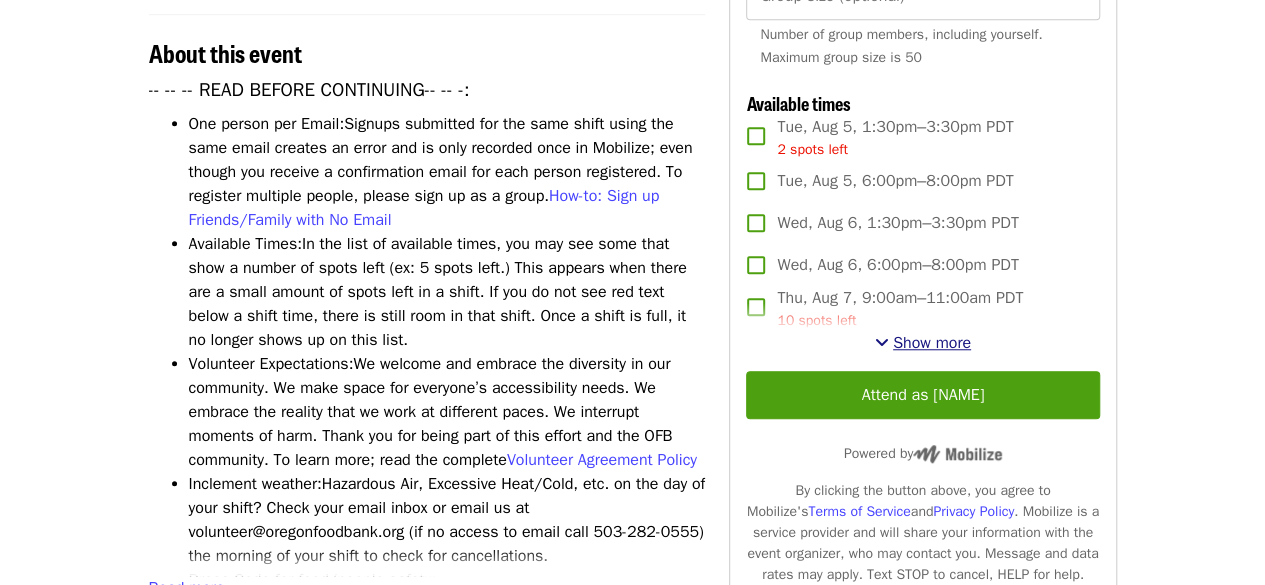 click on "Show more" at bounding box center [932, 343] 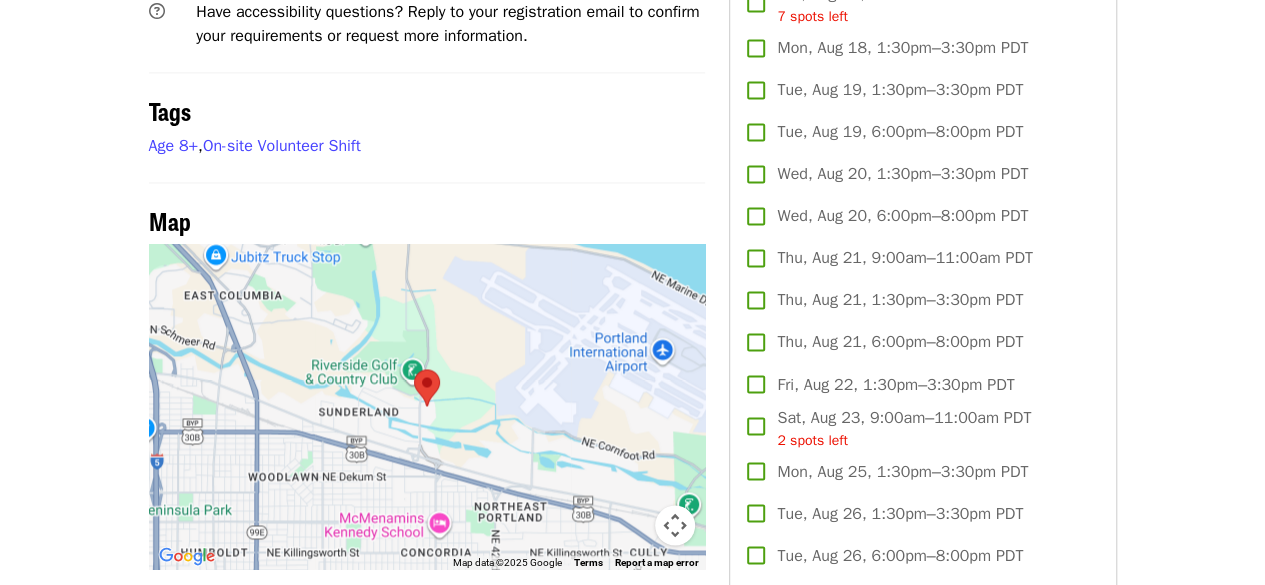 scroll, scrollTop: 1511, scrollLeft: 0, axis: vertical 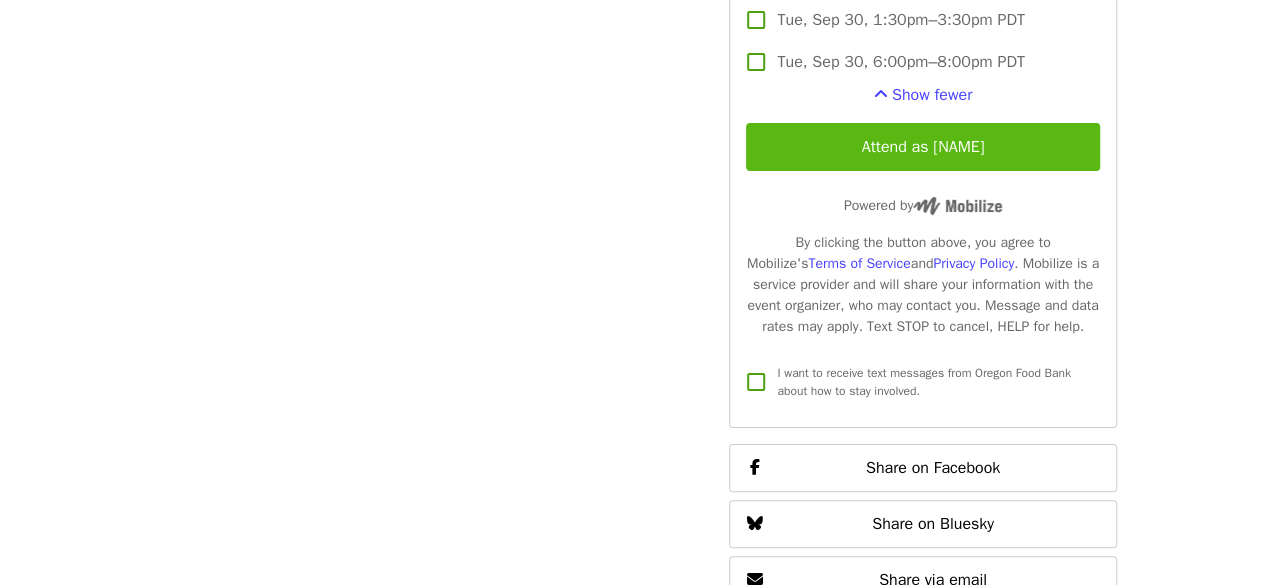 click on "Attend as [NAME]" at bounding box center [922, 147] 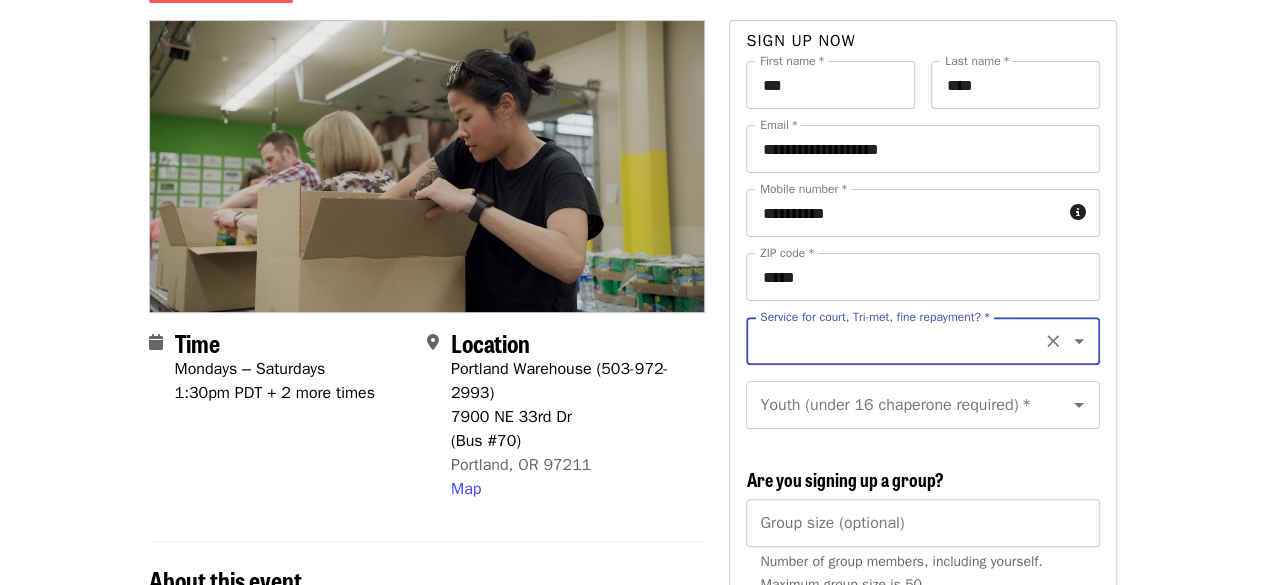 scroll, scrollTop: 161, scrollLeft: 0, axis: vertical 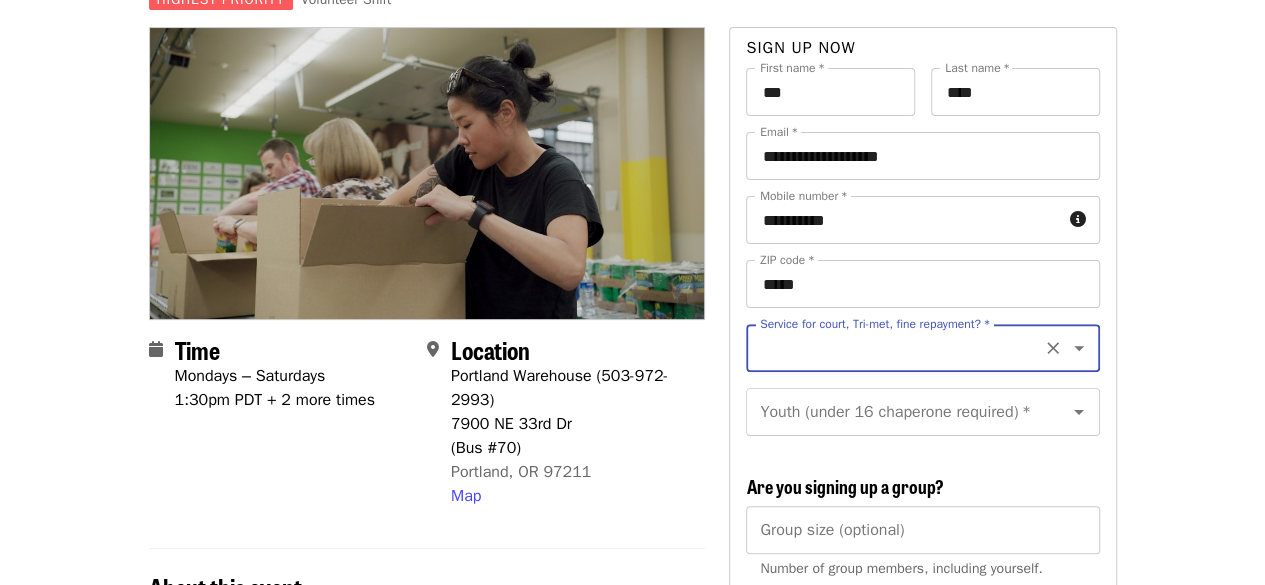 click on "[MONTH]/[MONTH]/[MONTH] - [CITY]: Repack/Sort (age [NUMBER]+) Highest Priority Volunteer Shift Time Mondays – Saturdays 1:30pm PDT + 2 more times Location [CITY] Warehouse ([PHONE]) [NUMBER] [STREET] [CITY], [STATE] [POSTAL_CODE] Map About this event  -- -- -- READ BEFORE CONTINUING-- -- -:
One person per Email:  Signups submitted for the same shift using the same email creates an error and is only recorded once in Mobilize; even though you receive a confirmation email for each person registered. To register multiple people, please sign up as a group.  How-to: Sign up Friends/Family with No Email
Available Times:  In the list of available times, you may see some that show a number of spots left (ex: 5 spots left.) This appears when there are a small amount of spots left in a shift. If you do not see red text below a shift time, there is still room in that shift. Once a shift is full, it no longer shows up on this list.
Volunteer Expectations: Volunteer Agreement Policy
Inclement weather:" at bounding box center (632, 2176) 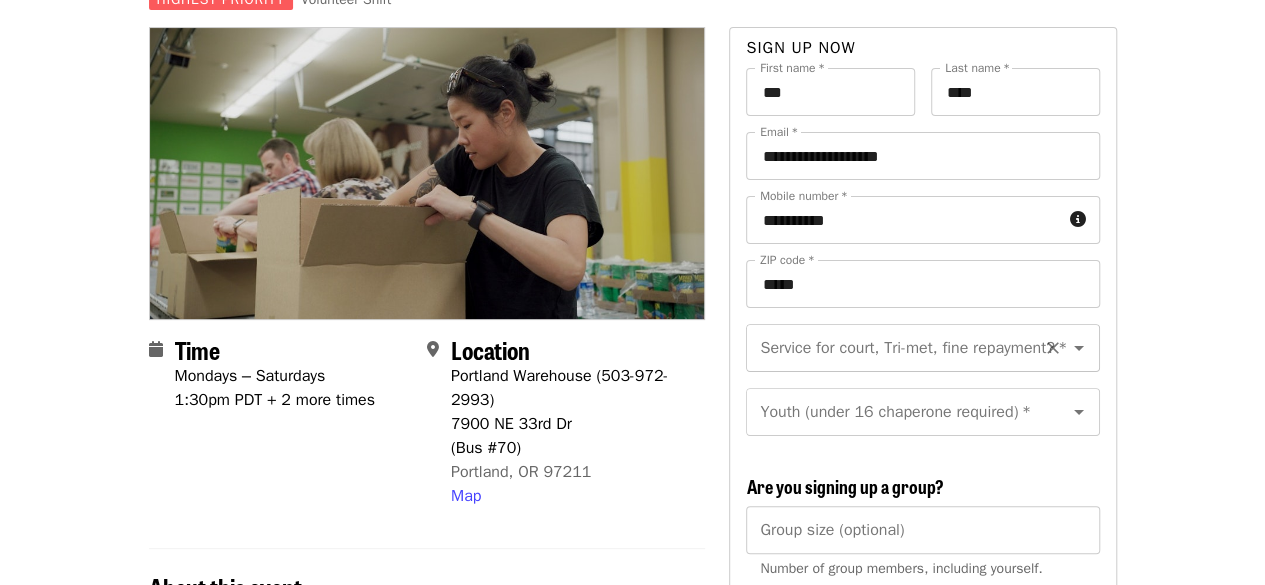 click on "Service for court, Tri-met, fine repayment?   *" at bounding box center (898, 348) 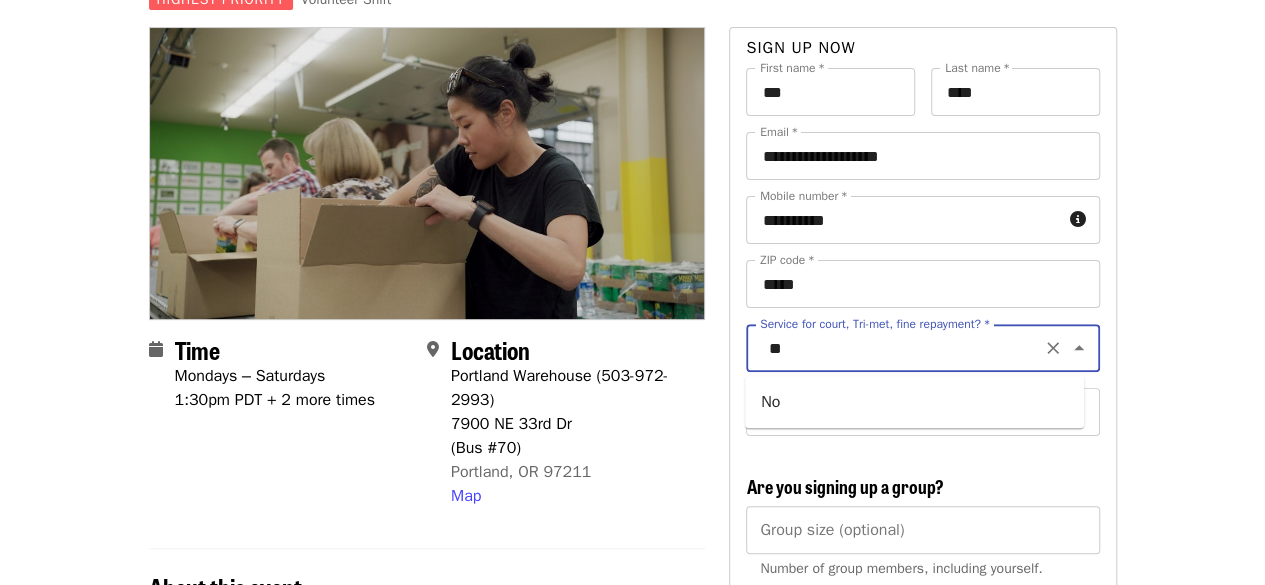 type on "**" 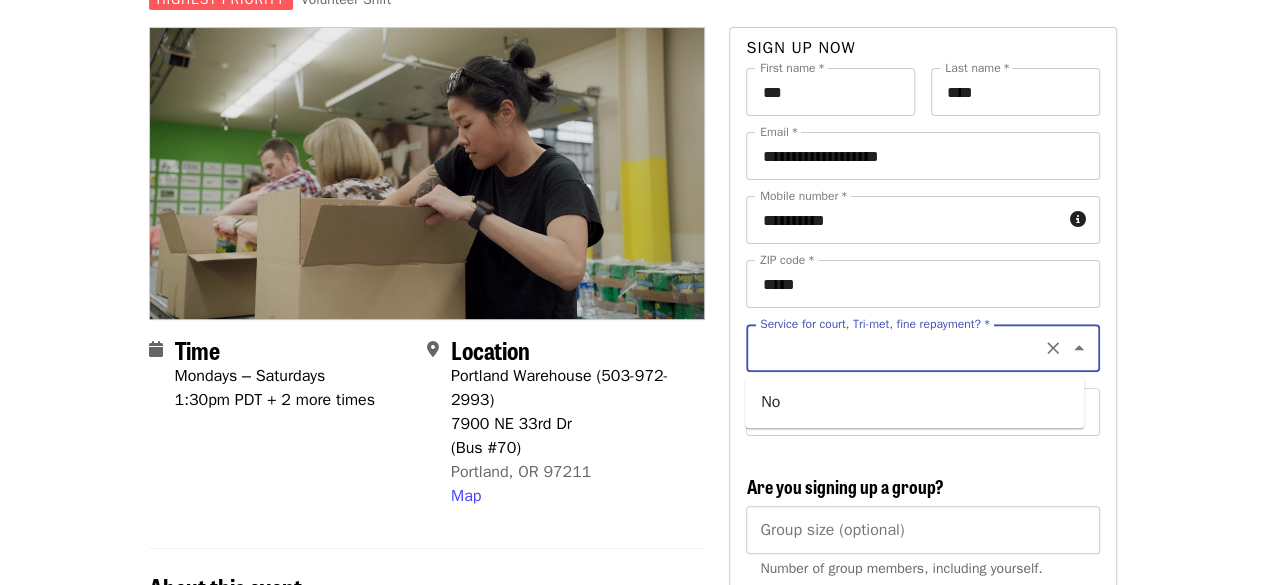 click on "[MONTH]/[MONTH]/[MONTH] - [CITY]: Repack/Sort (age [NUMBER]+) Highest Priority Volunteer Shift Time Mondays – Saturdays 1:30pm PDT + 2 more times Location [CITY] Warehouse ([PHONE]) [NUMBER] [STREET] [CITY], [STATE] [POSTAL_CODE] Map About this event  -- -- -- READ BEFORE CONTINUING-- -- -:
One person per Email:  Signups submitted for the same shift using the same email creates an error and is only recorded once in Mobilize; even though you receive a confirmation email for each person registered. To register multiple people, please sign up as a group.  How-to: Sign up Friends/Family with No Email
Available Times:  In the list of available times, you may see some that show a number of spots left (ex: 5 spots left.) This appears when there are a small amount of spots left in a shift. If you do not see red text below a shift time, there is still room in that shift. Once a shift is full, it no longer shows up on this list.
Volunteer Expectations: Volunteer Agreement Policy
Inclement weather:" at bounding box center [632, 2176] 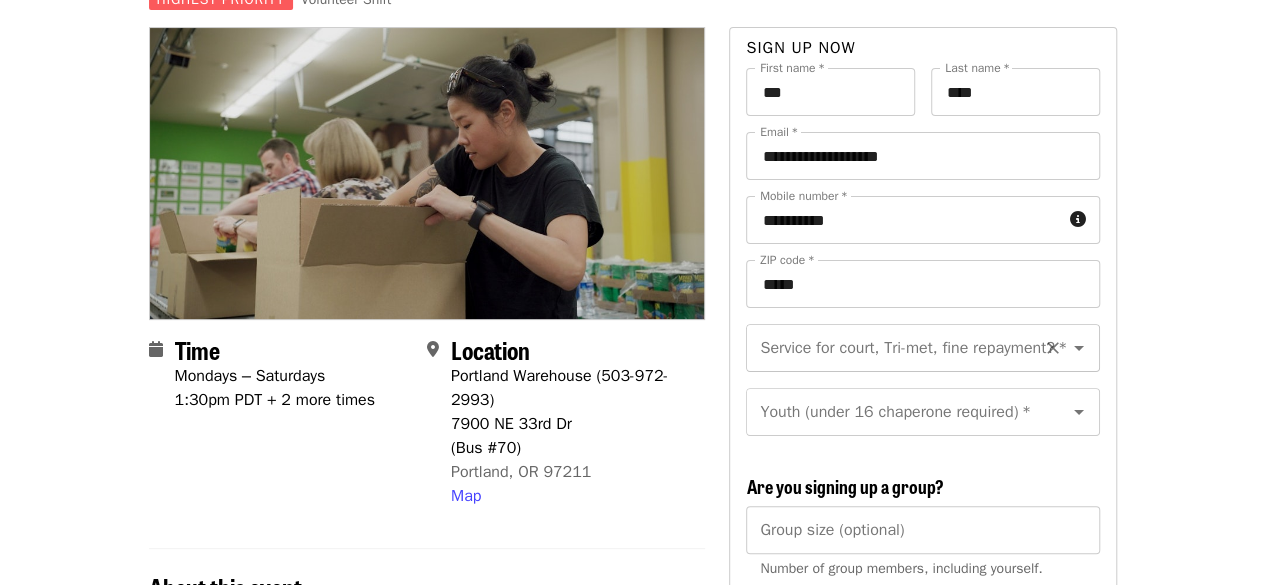 click on "Service for court, Tri-met, fine repayment?   *" at bounding box center [898, 348] 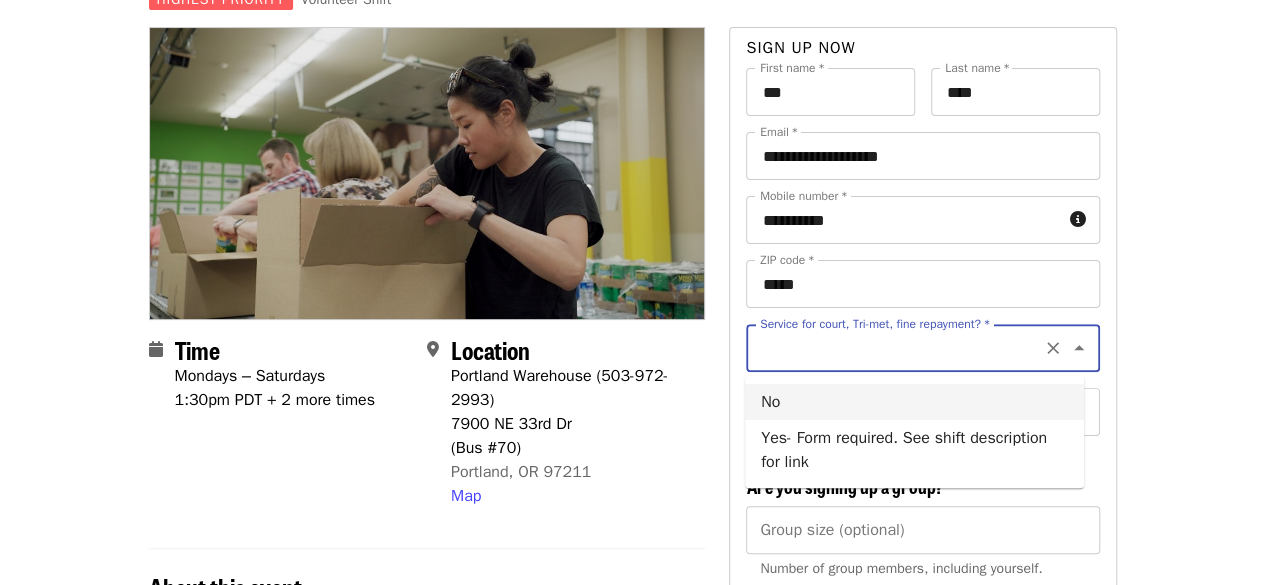 click on "No" at bounding box center (914, 402) 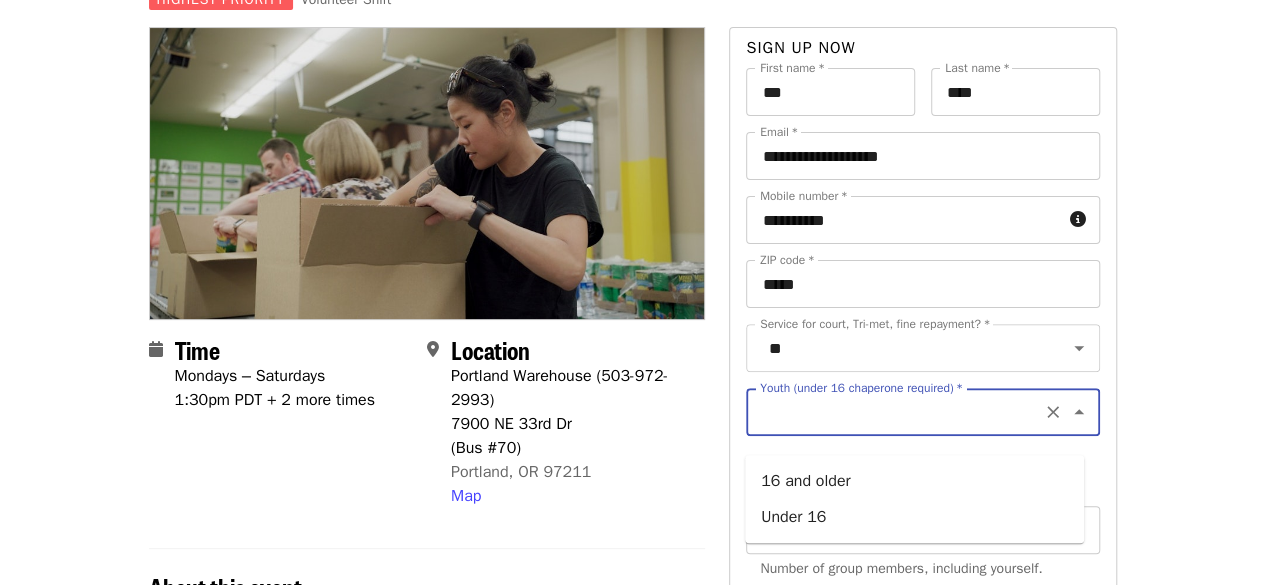 click on "Youth (under 16 chaperone required)   *" at bounding box center (898, 412) 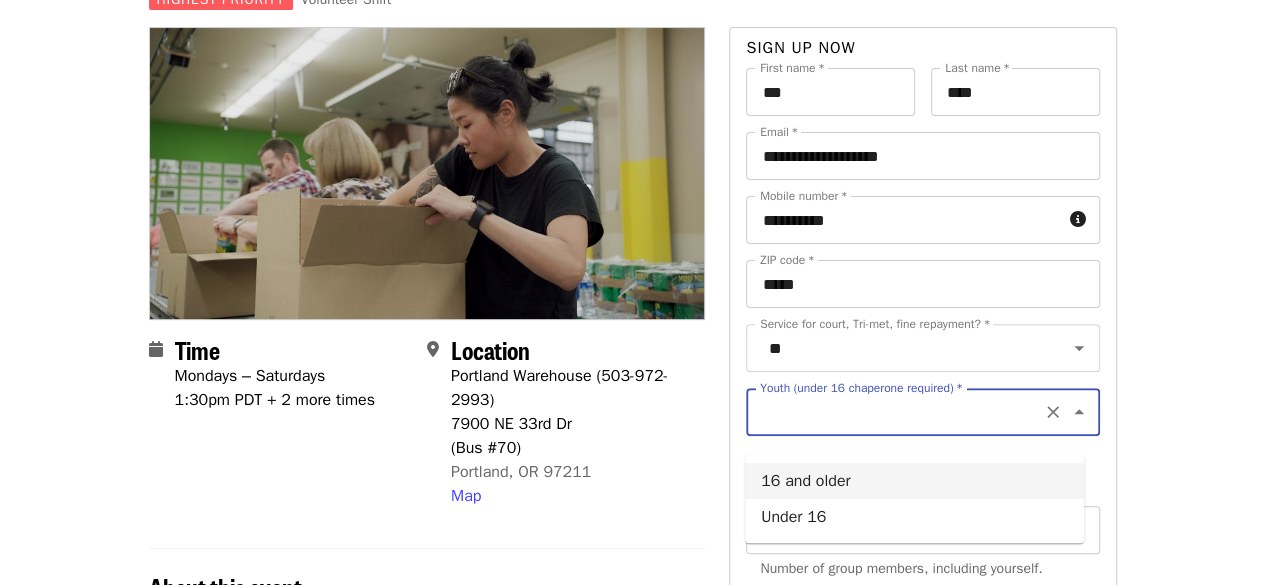 click on "16 and older" at bounding box center [914, 481] 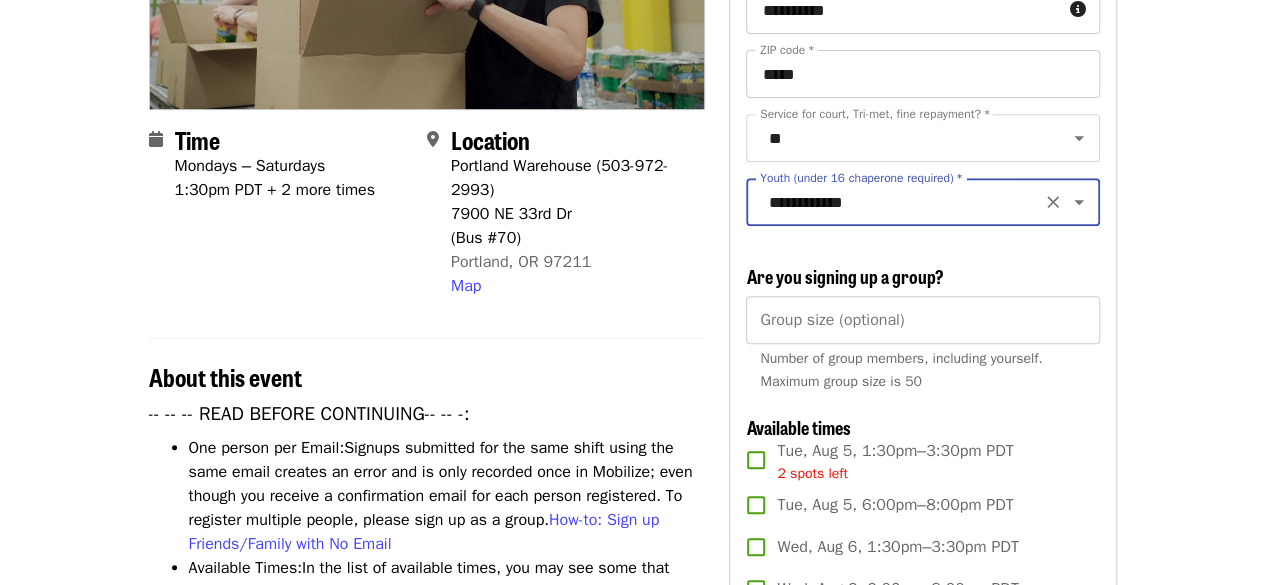 scroll, scrollTop: 374, scrollLeft: 0, axis: vertical 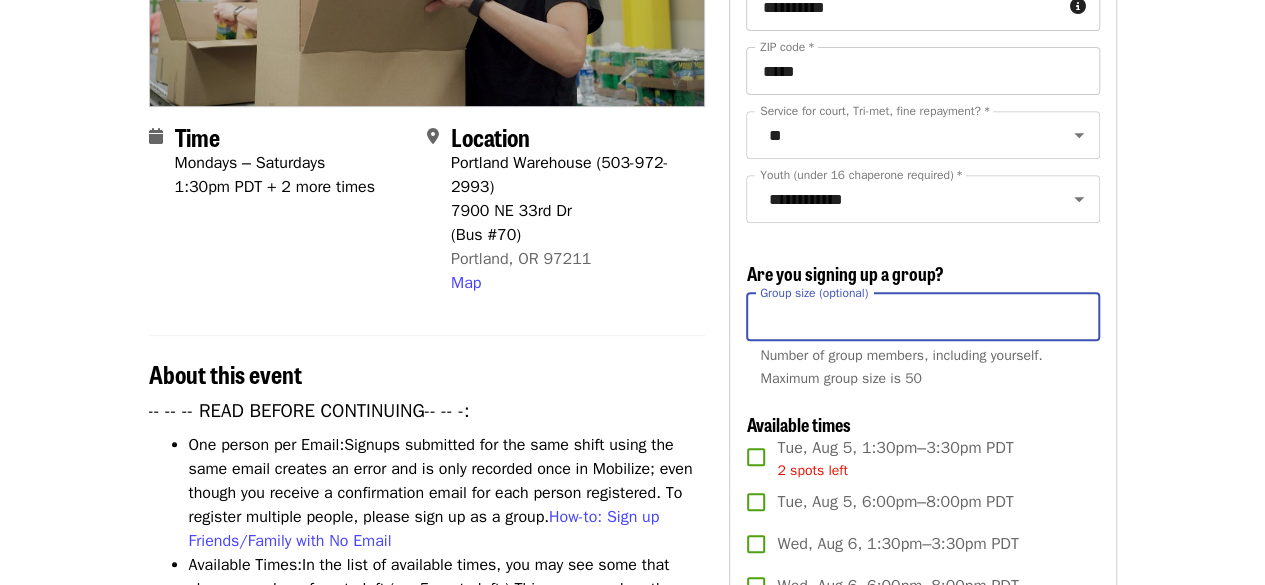 click on "Group size (optional)" at bounding box center [922, 317] 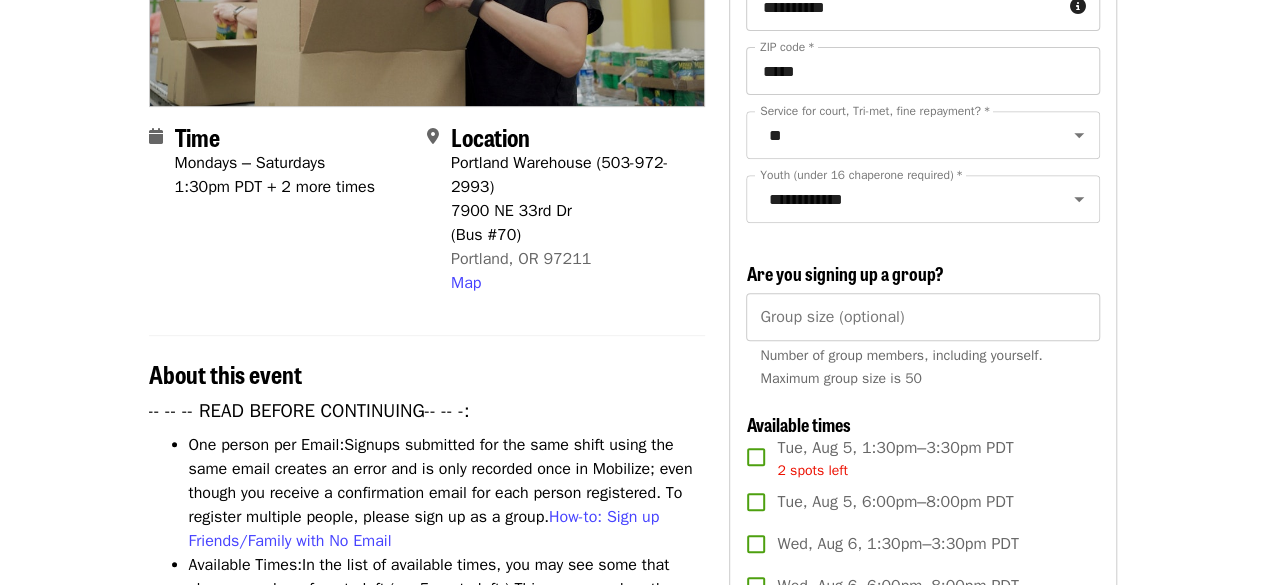 click on "[MONTH]/[MONTH]/[MONTH] - [CITY]: Repack/Sort (age [NUMBER]+) Highest Priority Volunteer Shift Time Mondays – Saturdays 1:30pm PDT + 2 more times Location [CITY] Warehouse ([PHONE]) [NUMBER] [STREET] [CITY], [STATE] [POSTAL_CODE] Map About this event  -- -- -- READ BEFORE CONTINUING-- -- -:
One person per Email:  Signups submitted for the same shift using the same email creates an error and is only recorded once in Mobilize; even though you receive a confirmation email for each person registered. To register multiple people, please sign up as a group.  How-to: Sign up Friends/Family with No Email
Available Times:  In the list of available times, you may see some that show a number of spots left (ex: 5 spots left.) This appears when there are a small amount of spots left in a shift. If you do not see red text below a shift time, there is still room in that shift. Once a shift is full, it no longer shows up on this list.
Volunteer Expectations: Volunteer Agreement Policy
Inclement weather:" at bounding box center [632, 1963] 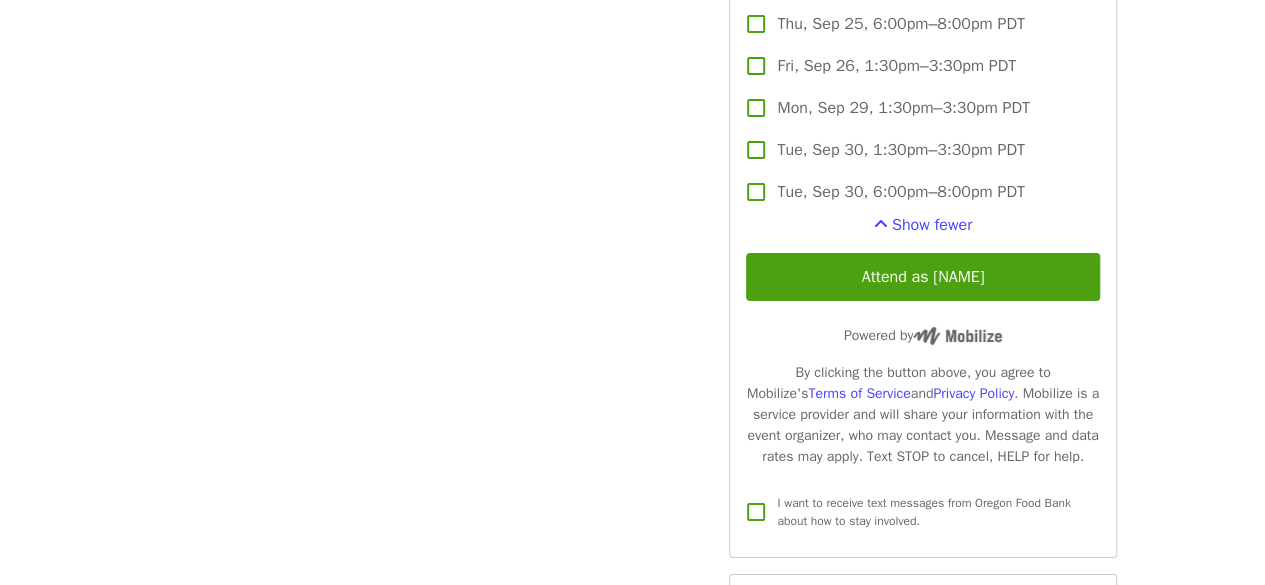 scroll, scrollTop: 3694, scrollLeft: 0, axis: vertical 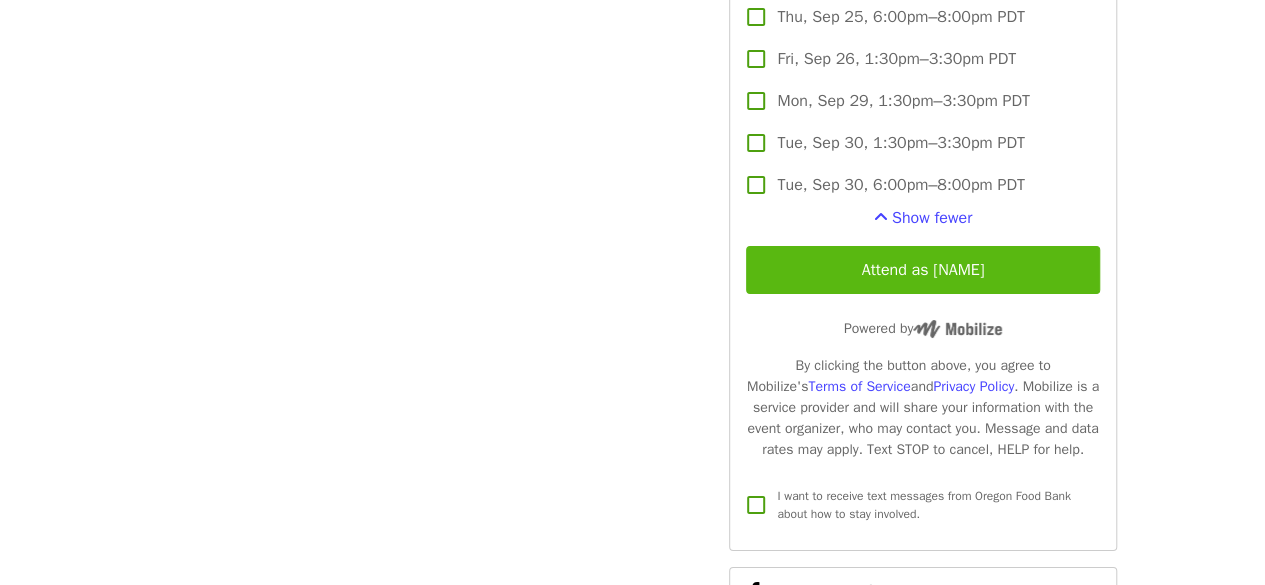 click on "Attend as [NAME]" at bounding box center [922, 270] 